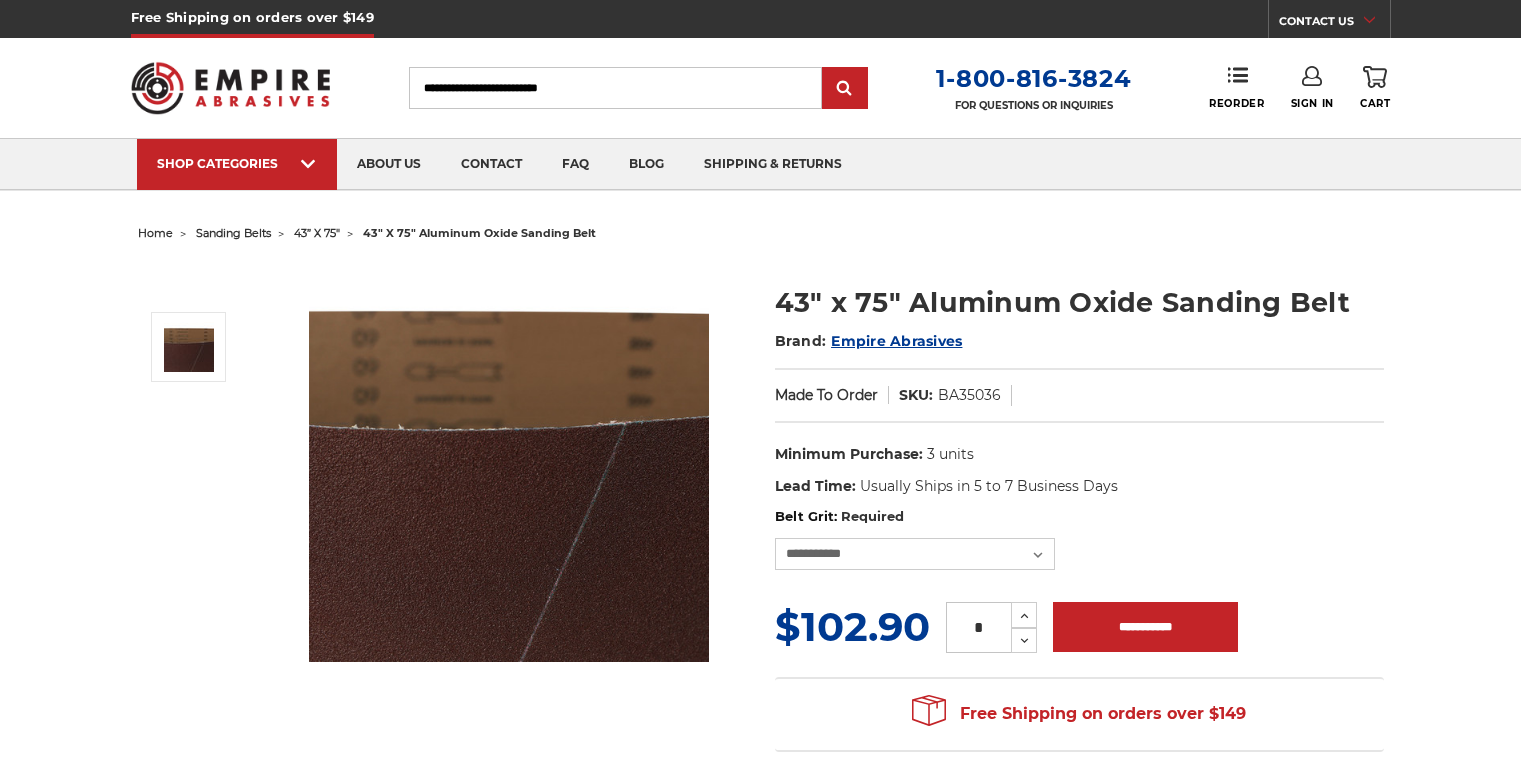 scroll, scrollTop: 0, scrollLeft: 0, axis: both 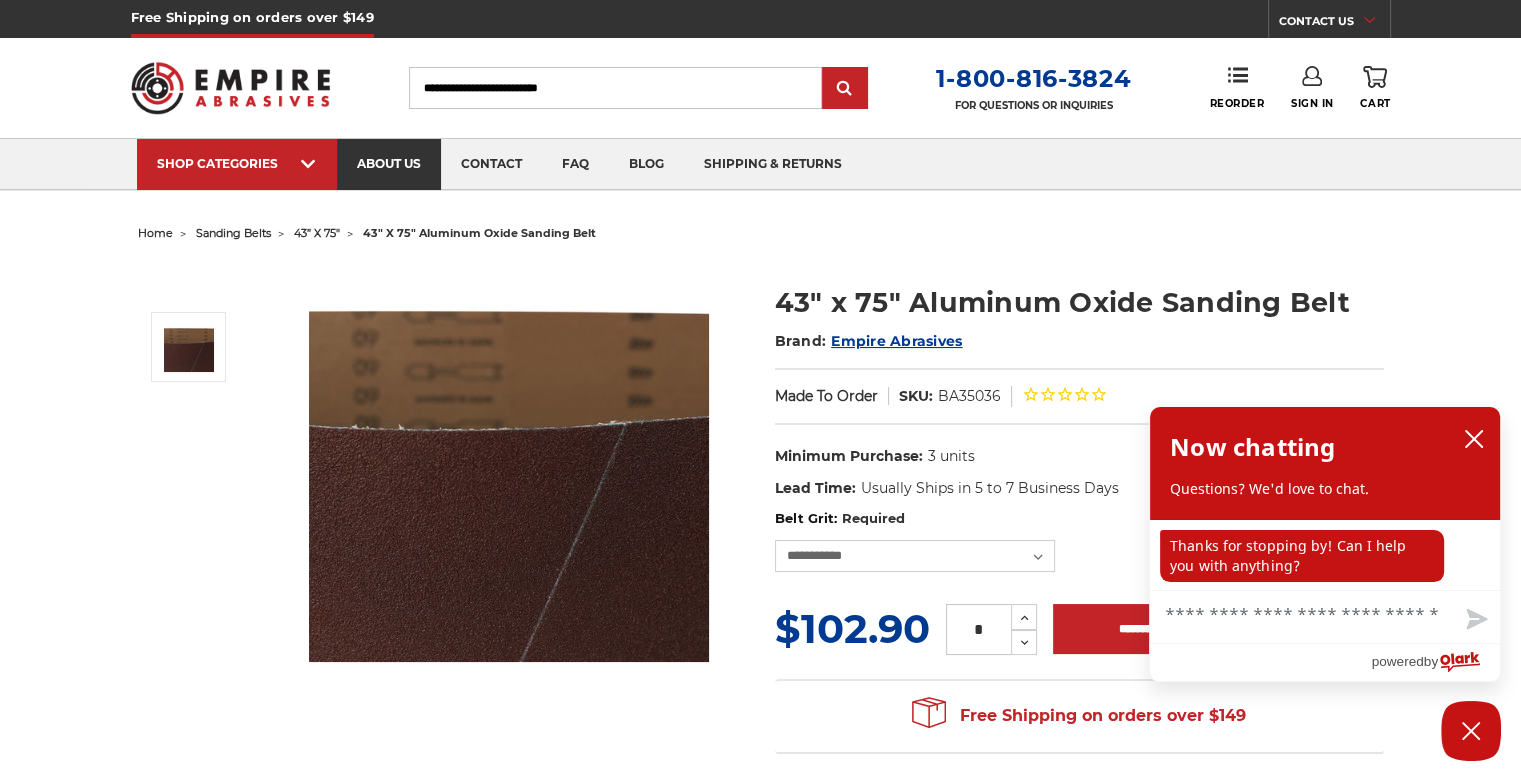click on "about us" at bounding box center [389, 164] 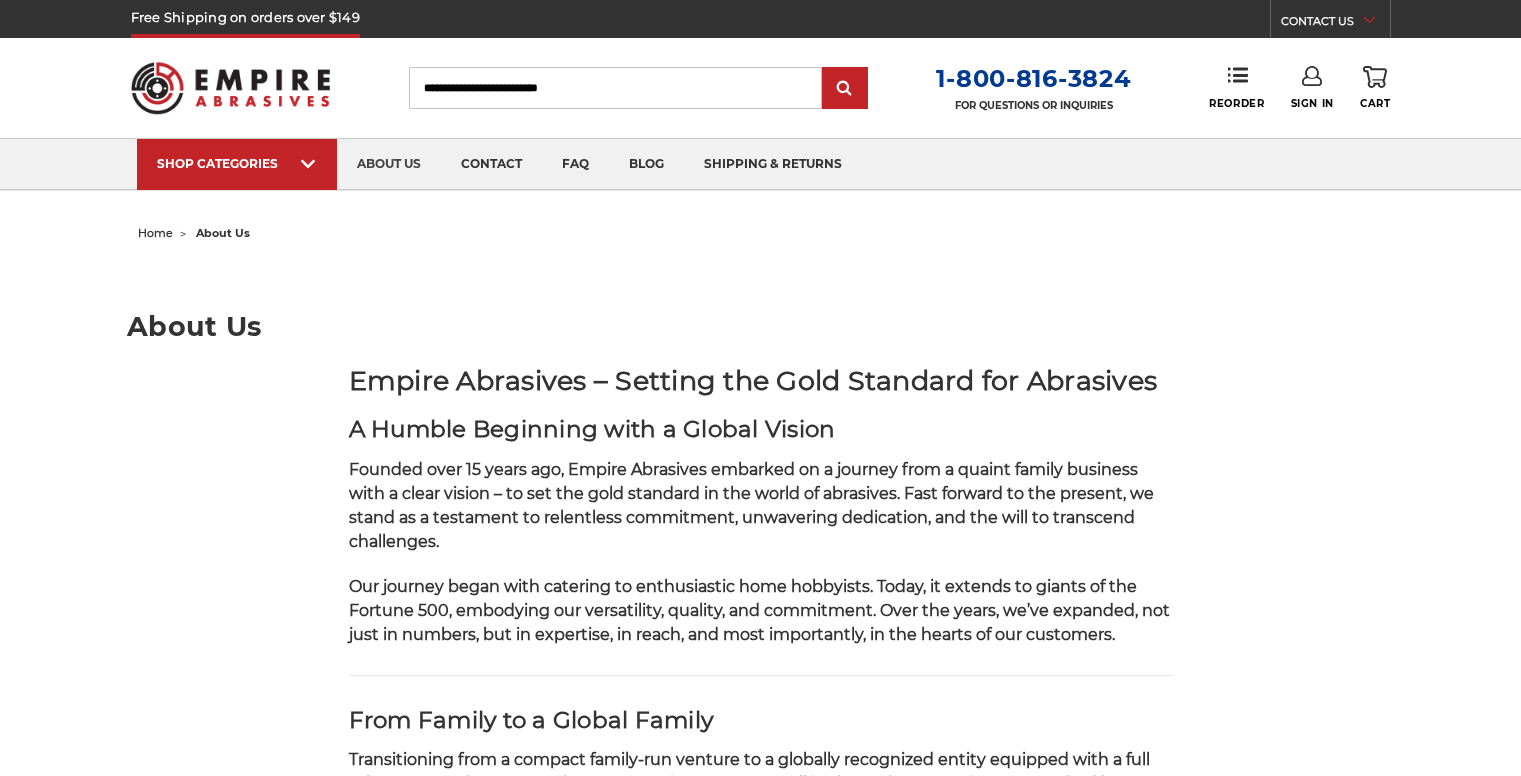 scroll, scrollTop: 0, scrollLeft: 0, axis: both 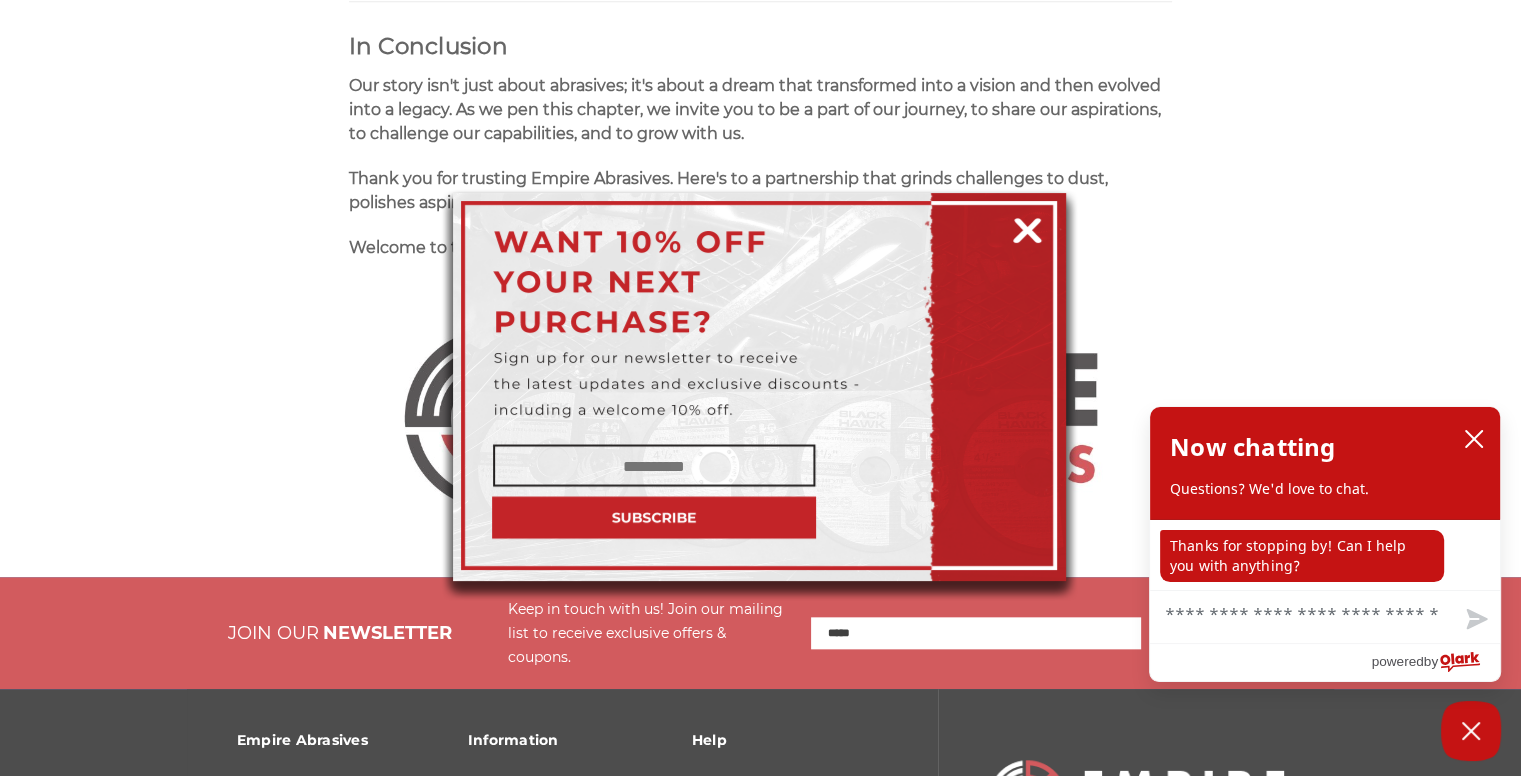 click at bounding box center [1027, 227] 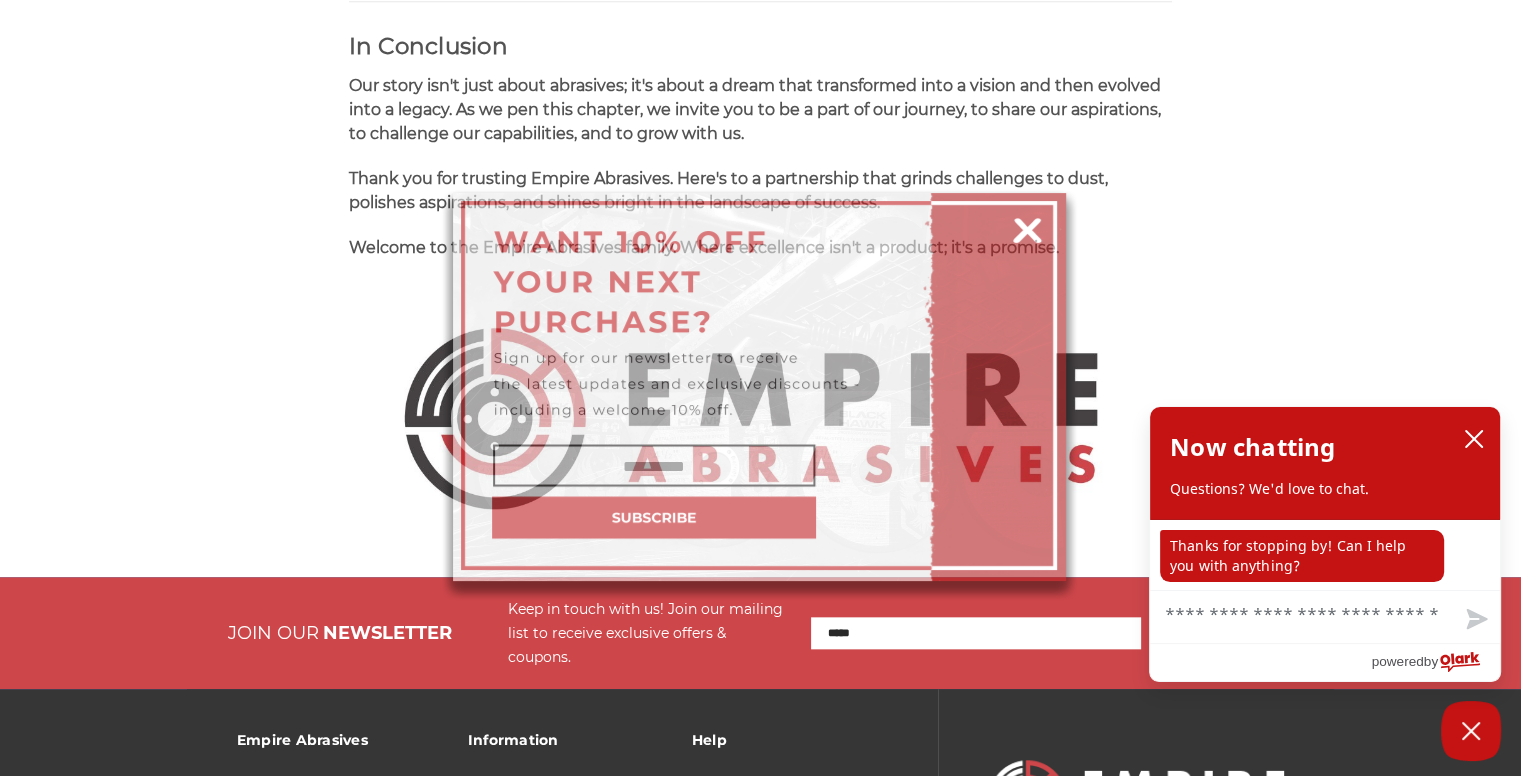 scroll, scrollTop: 1800, scrollLeft: 0, axis: vertical 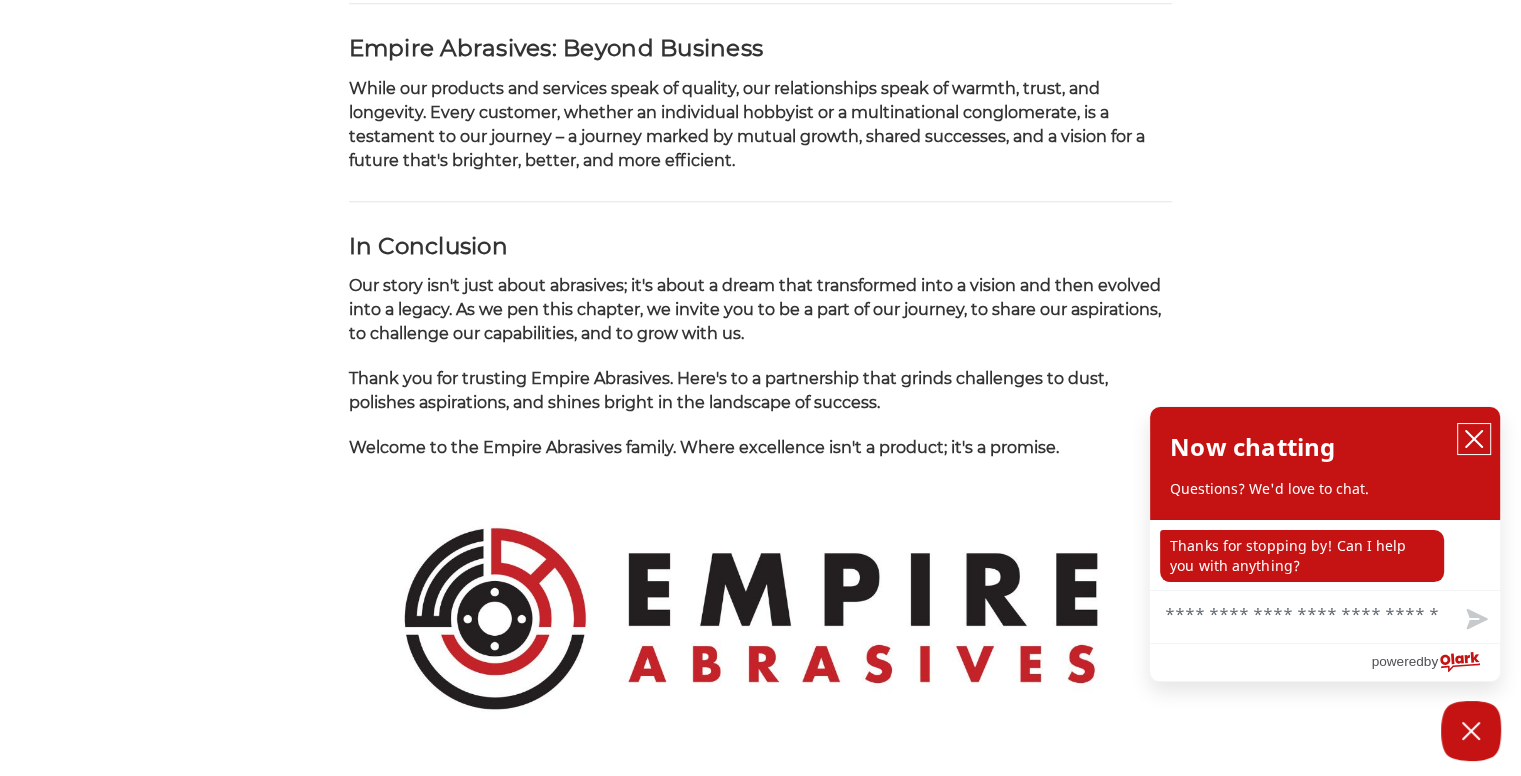 click 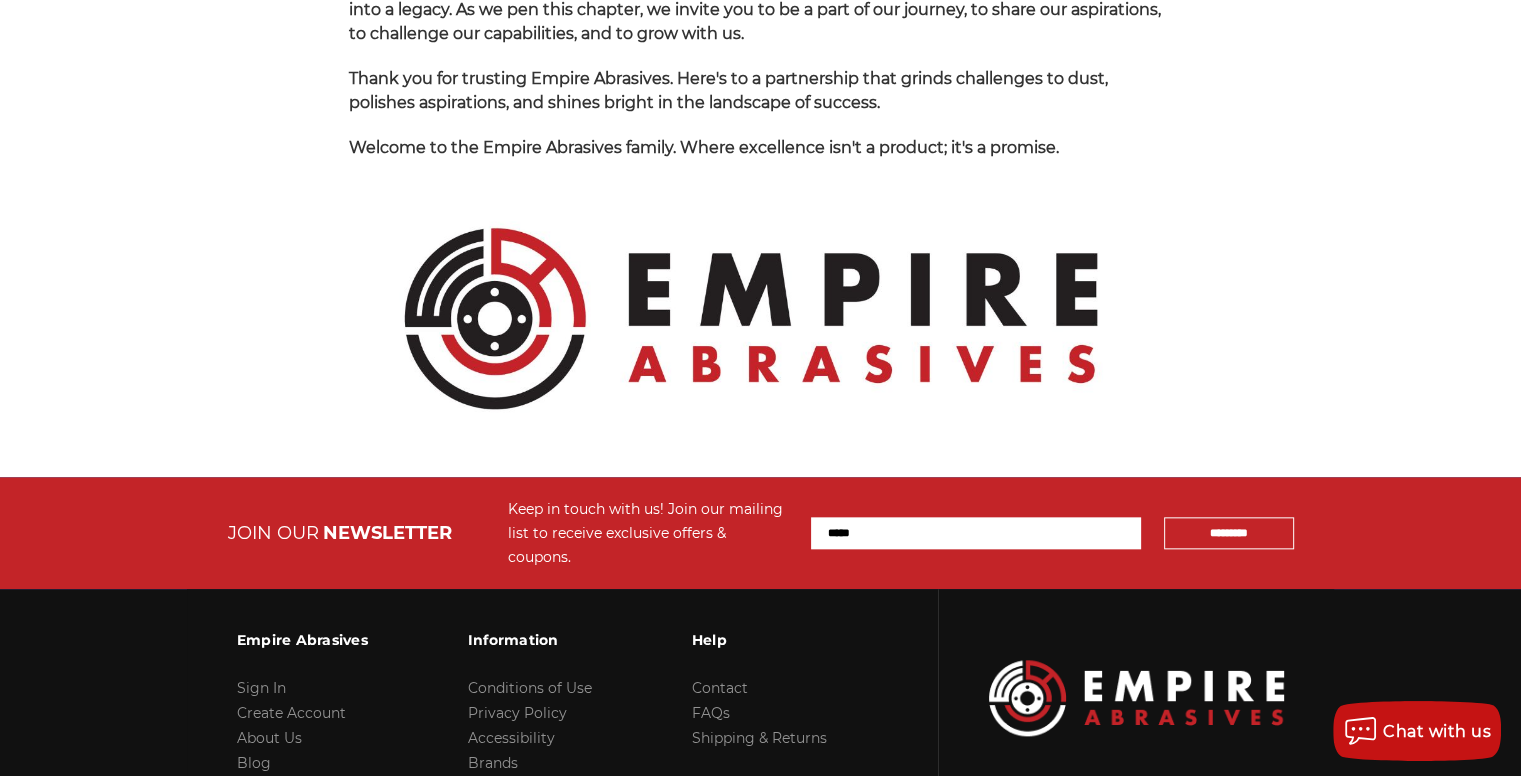 scroll, scrollTop: 2200, scrollLeft: 0, axis: vertical 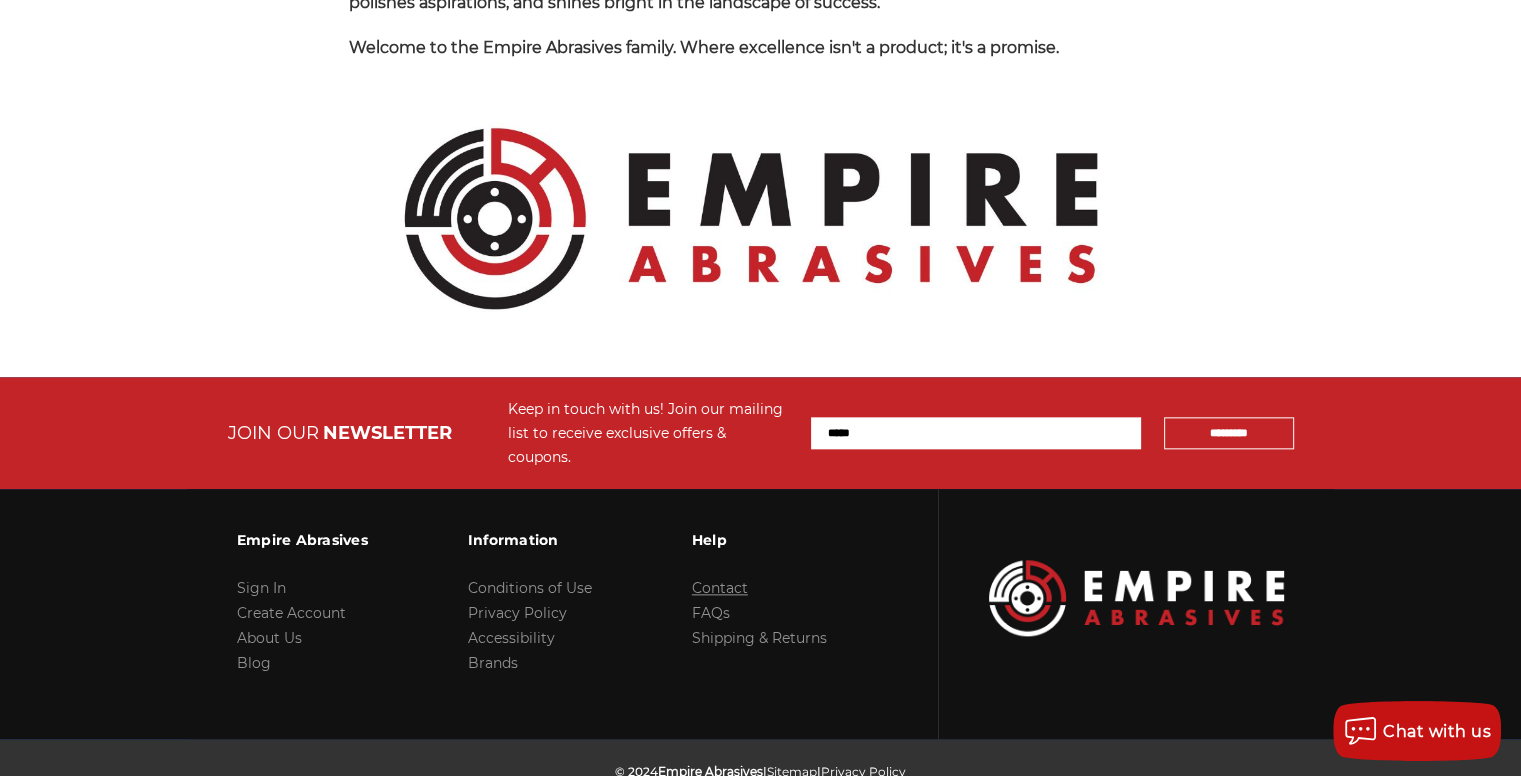 click on "Contact" at bounding box center (720, 588) 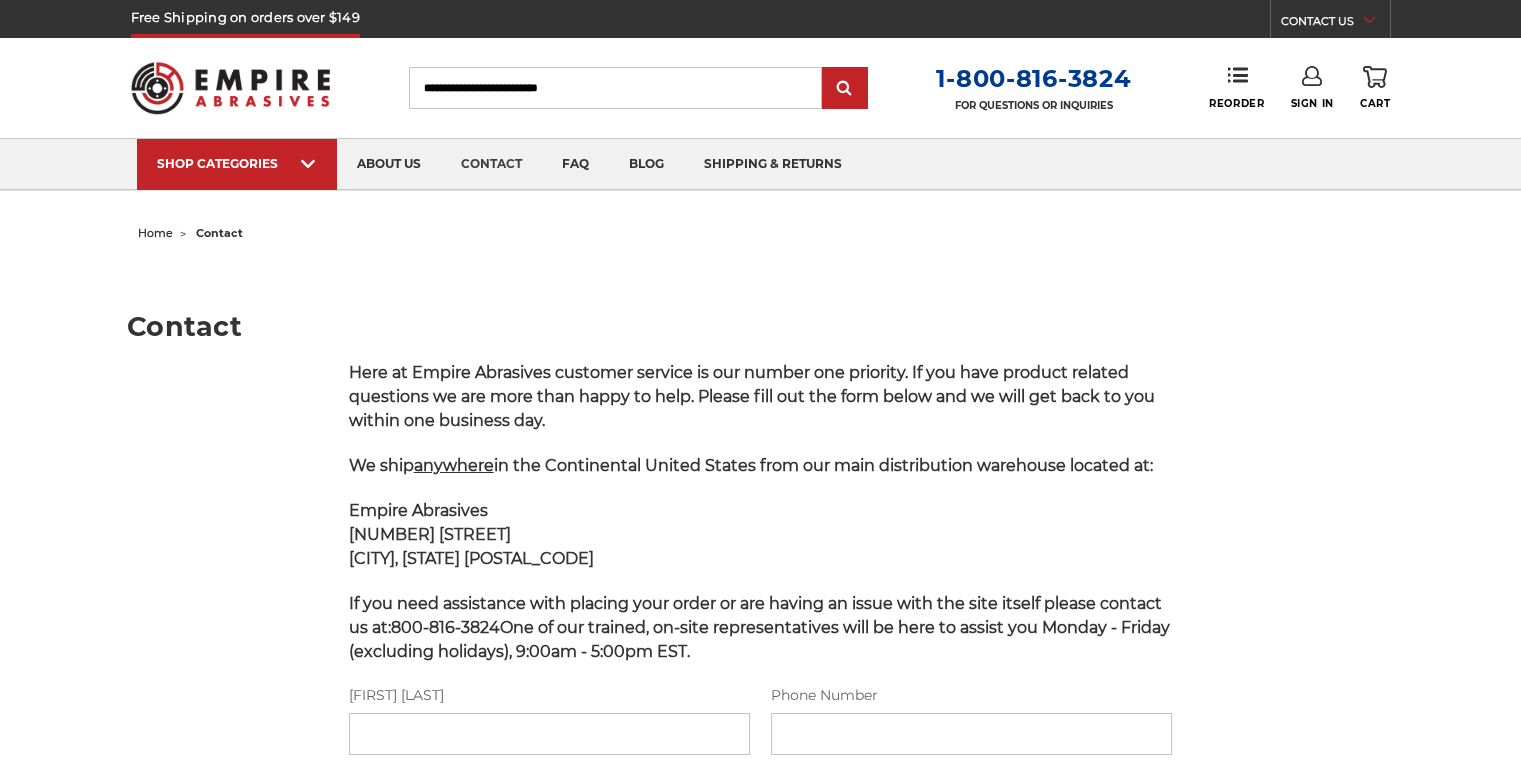 scroll, scrollTop: 0, scrollLeft: 0, axis: both 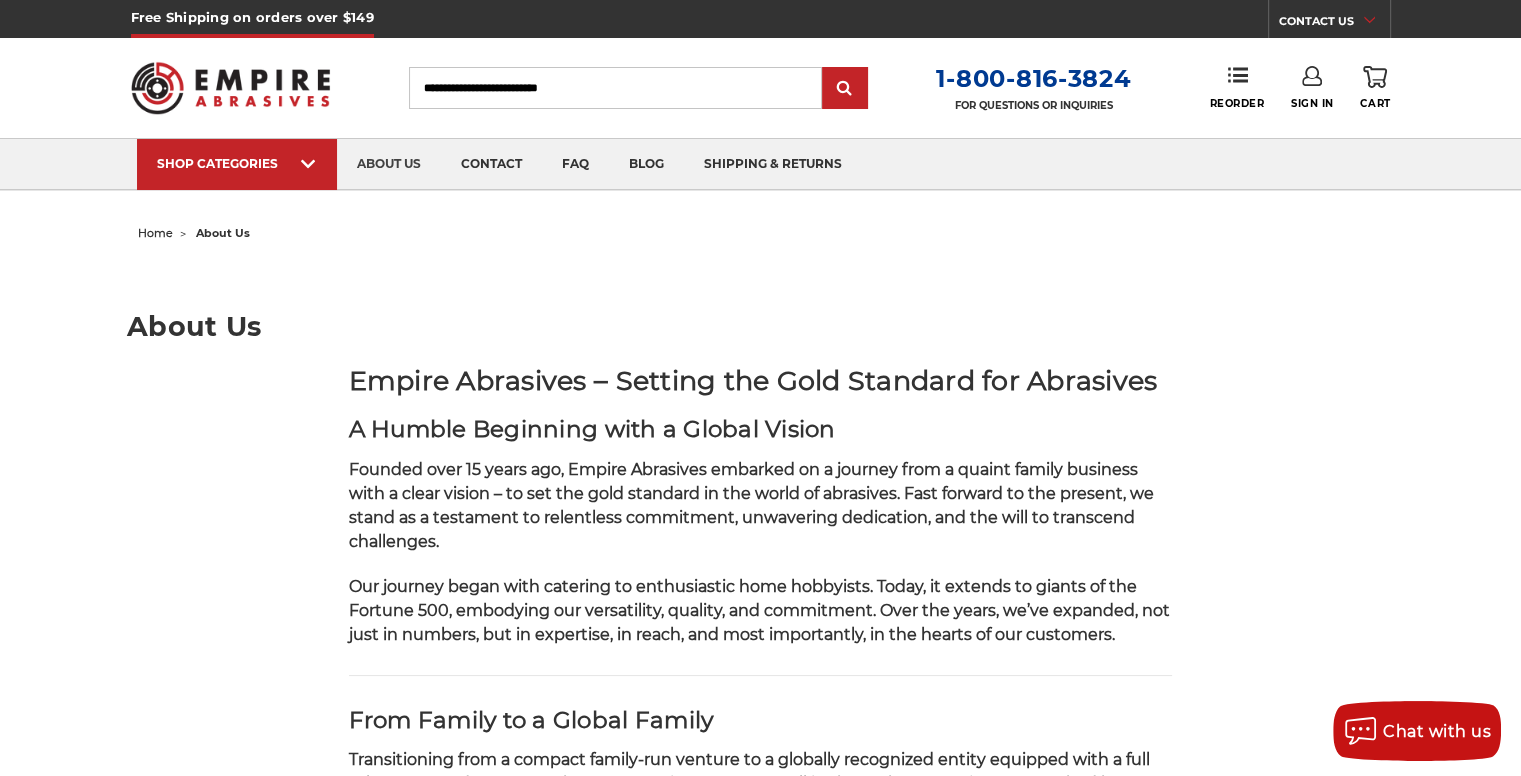 click on "Search" at bounding box center (615, 88) 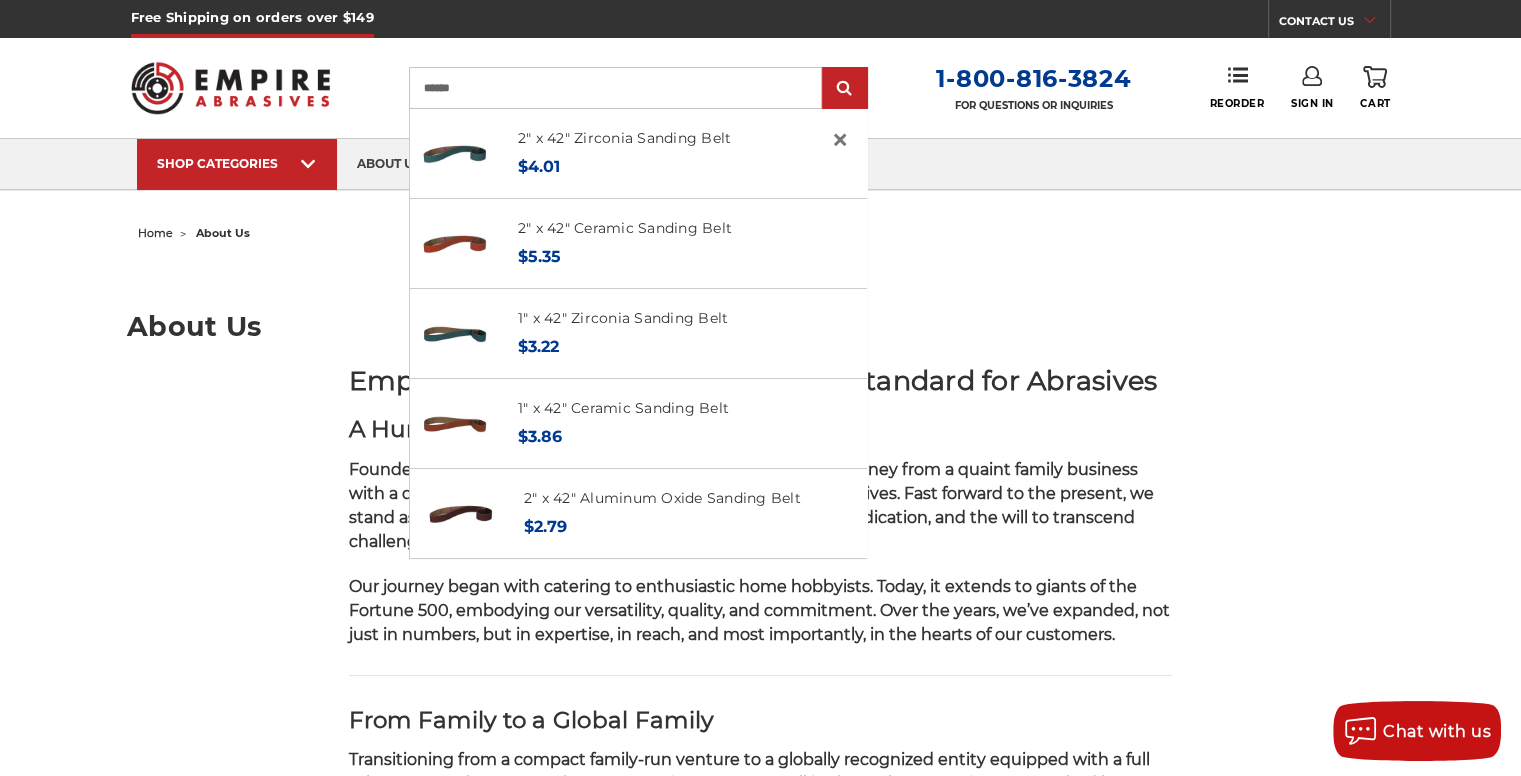 click on "*****" at bounding box center (615, 88) 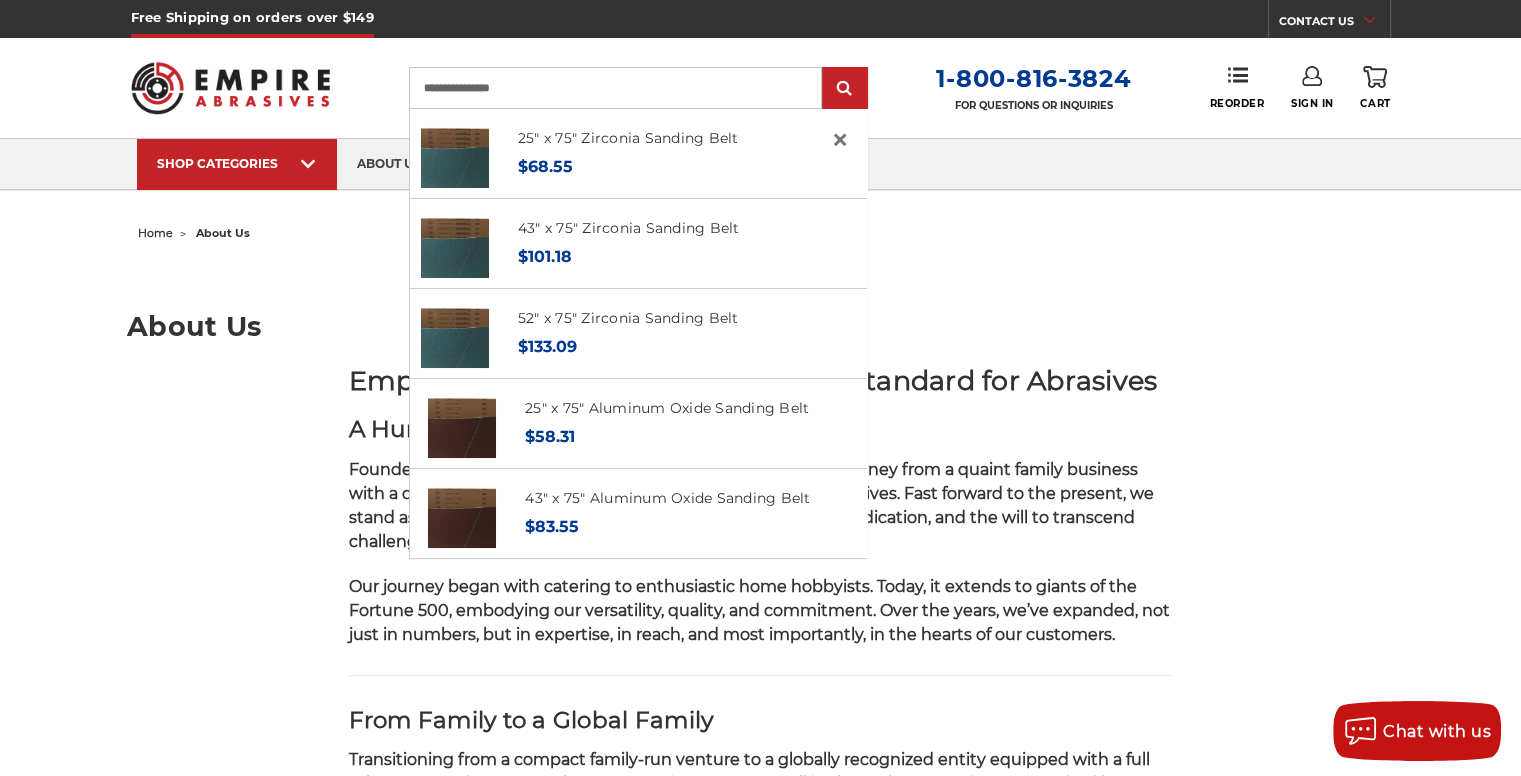 type on "**********" 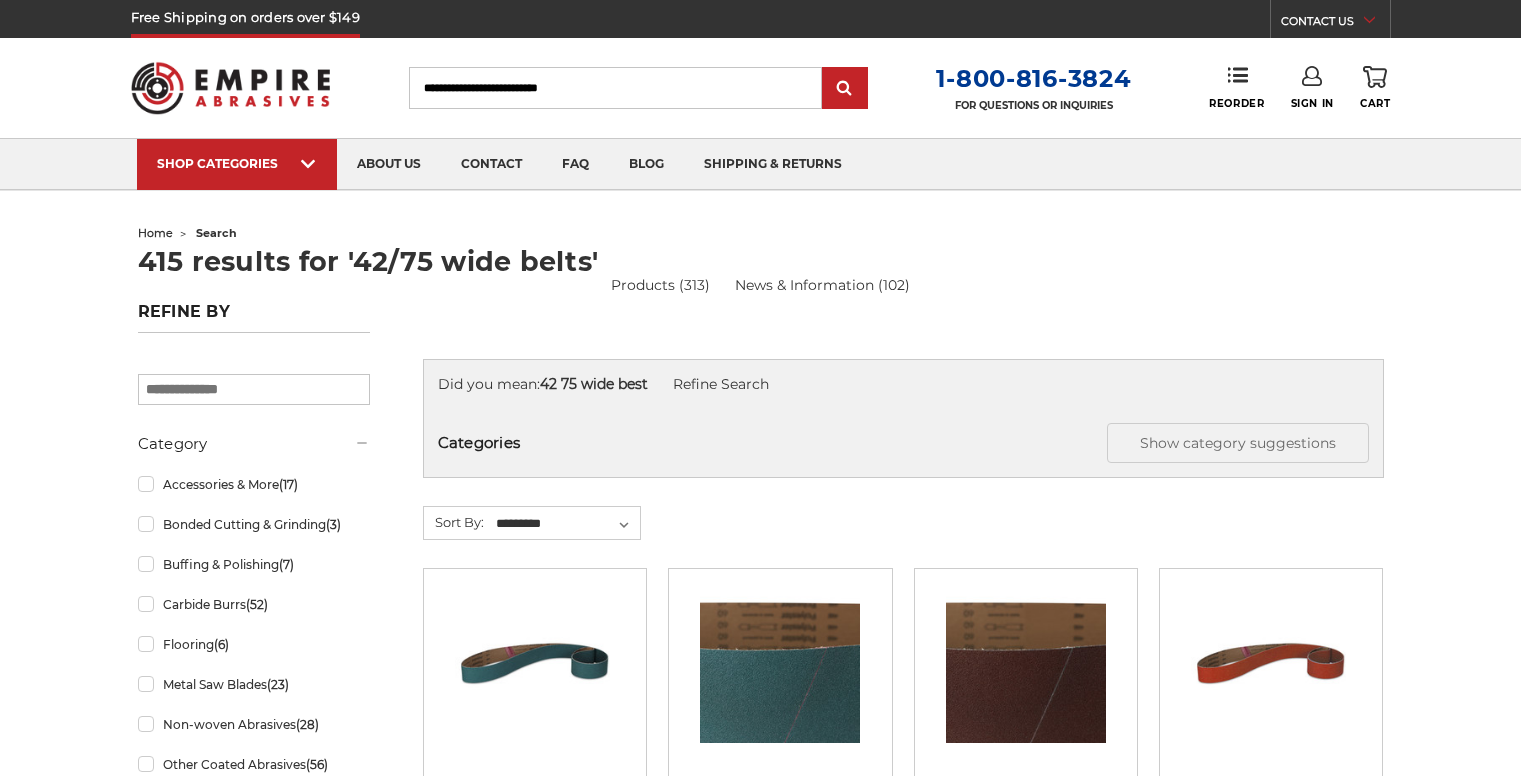 scroll, scrollTop: 0, scrollLeft: 0, axis: both 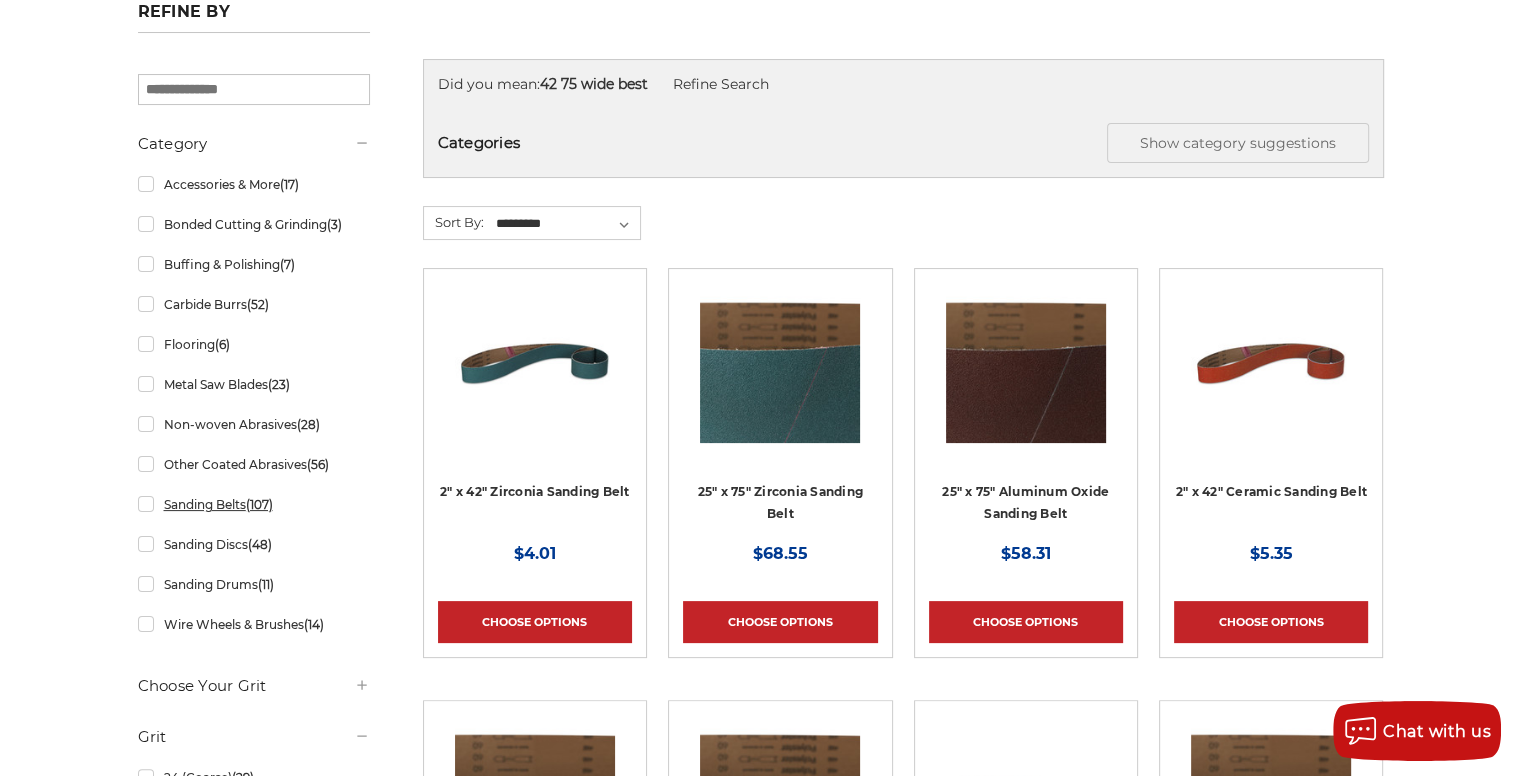 click on "Sanding Belts
(107)" at bounding box center (254, 504) 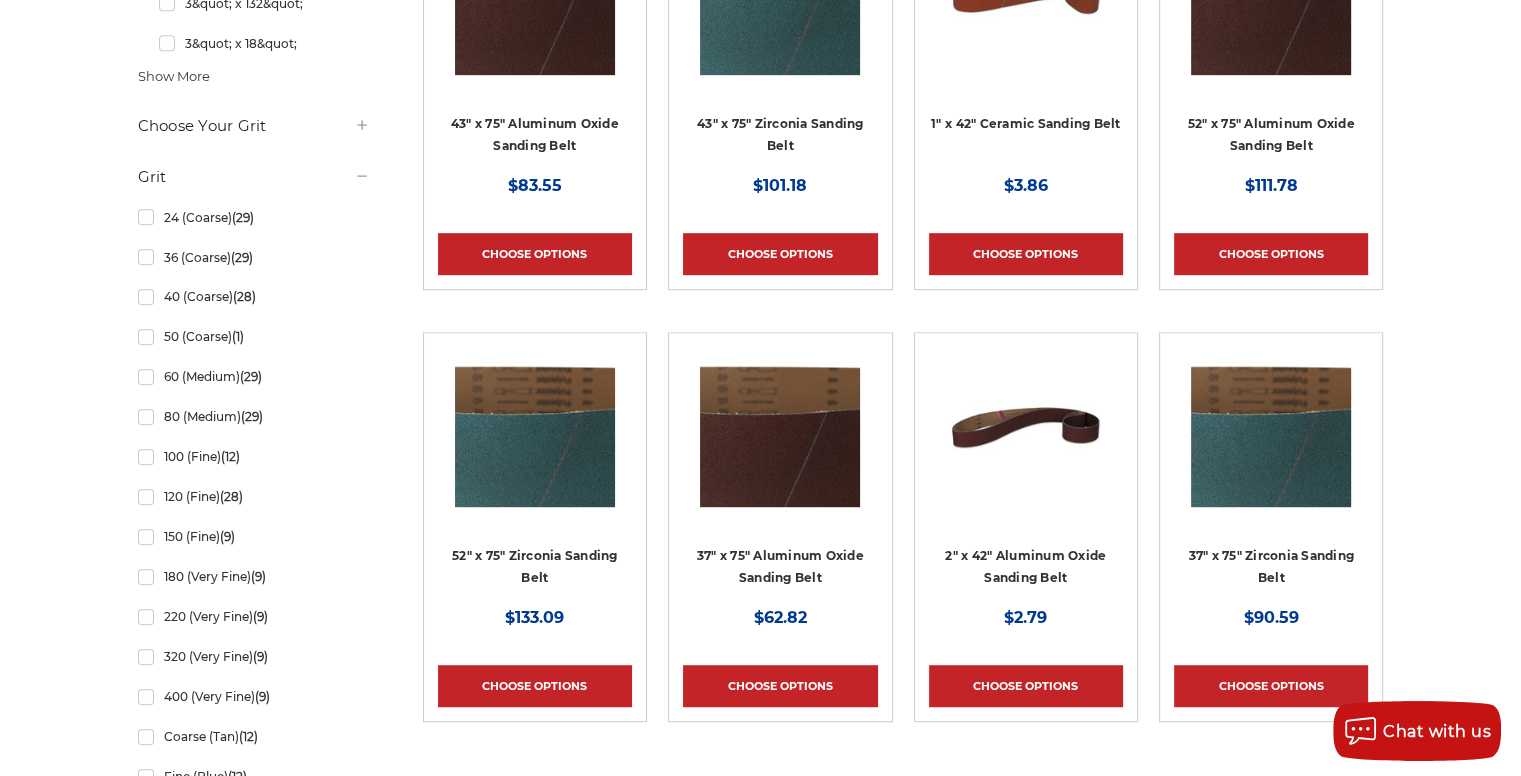 scroll, scrollTop: 1000, scrollLeft: 0, axis: vertical 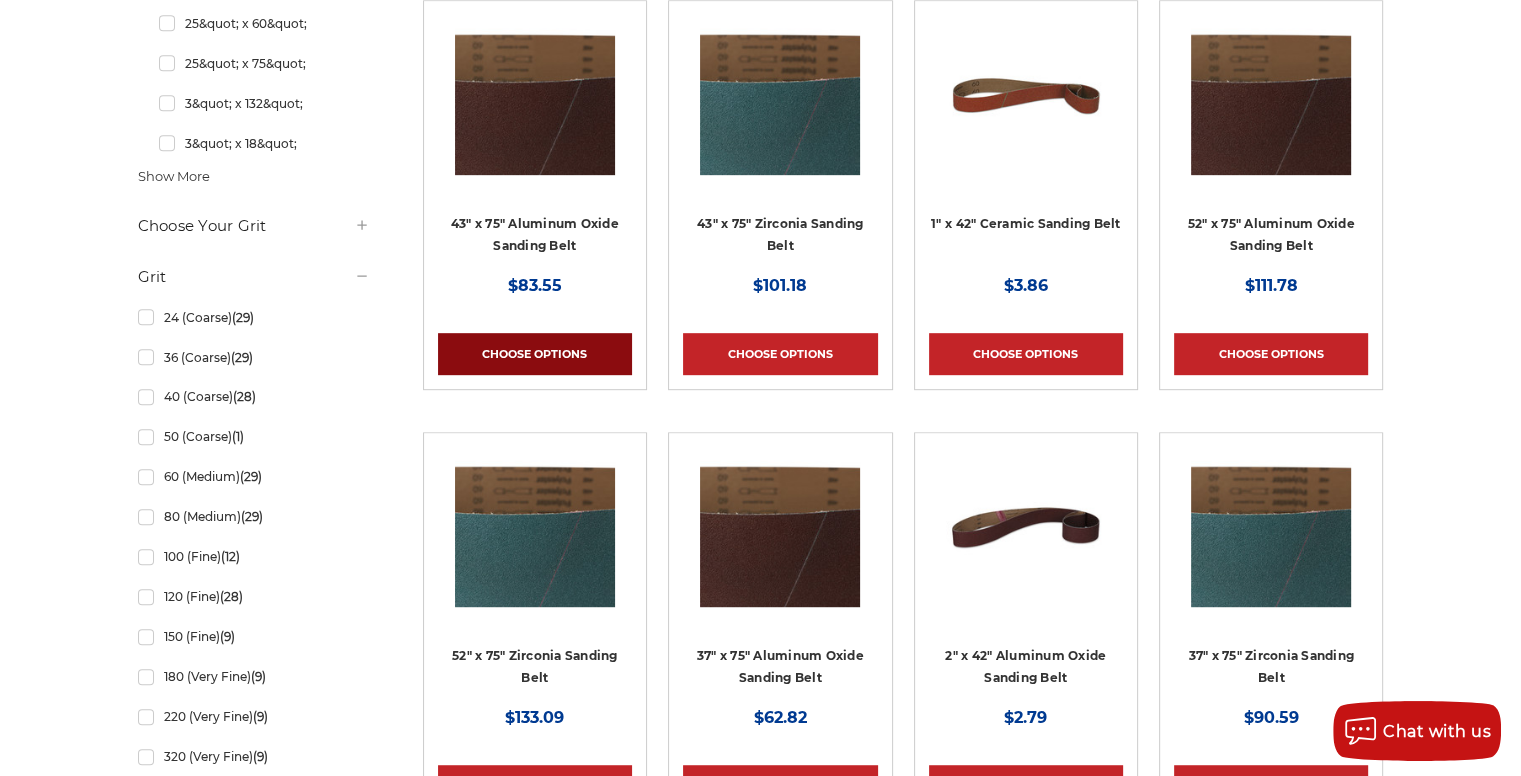 click on "Choose Options" at bounding box center (535, 354) 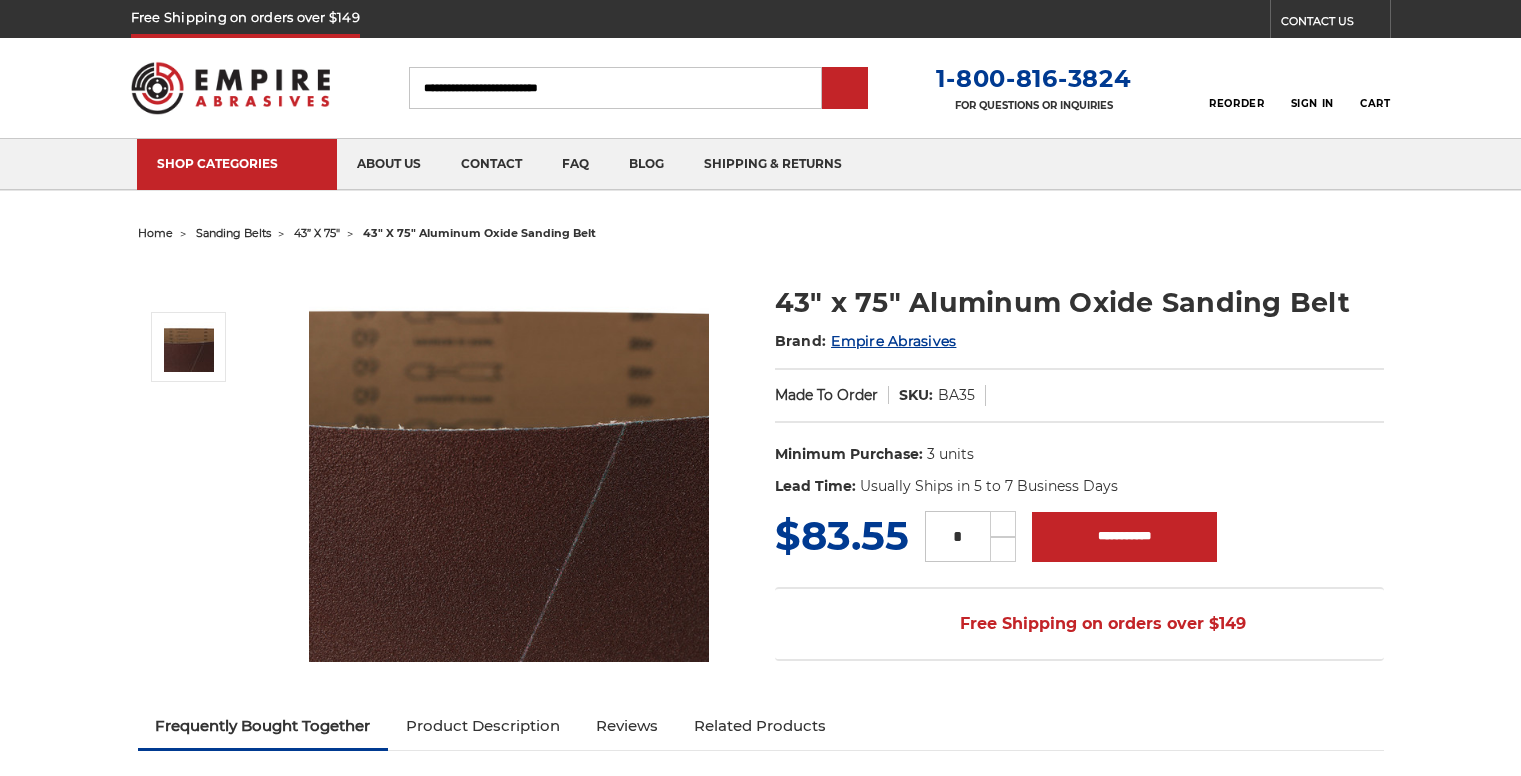 scroll, scrollTop: 0, scrollLeft: 0, axis: both 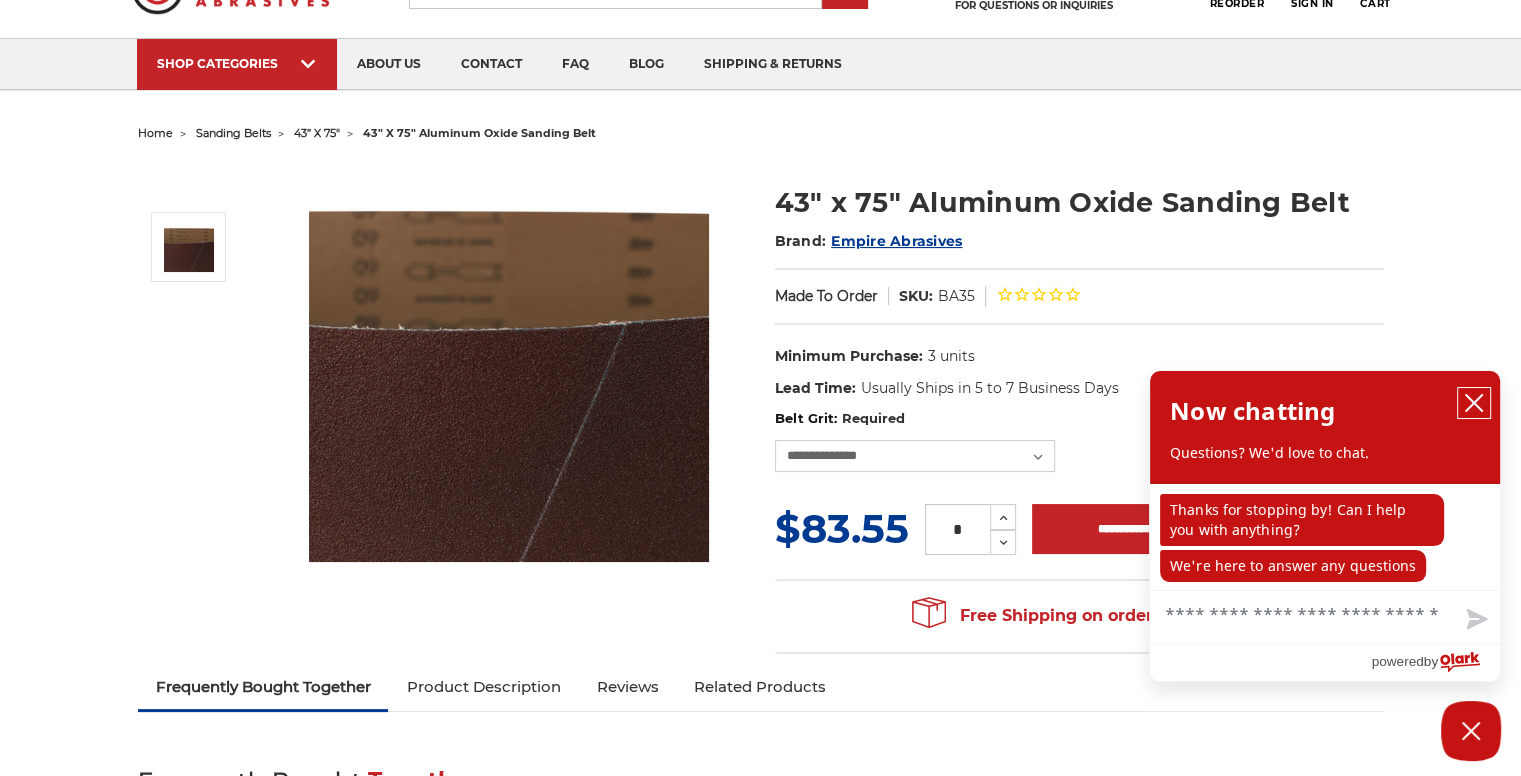 click 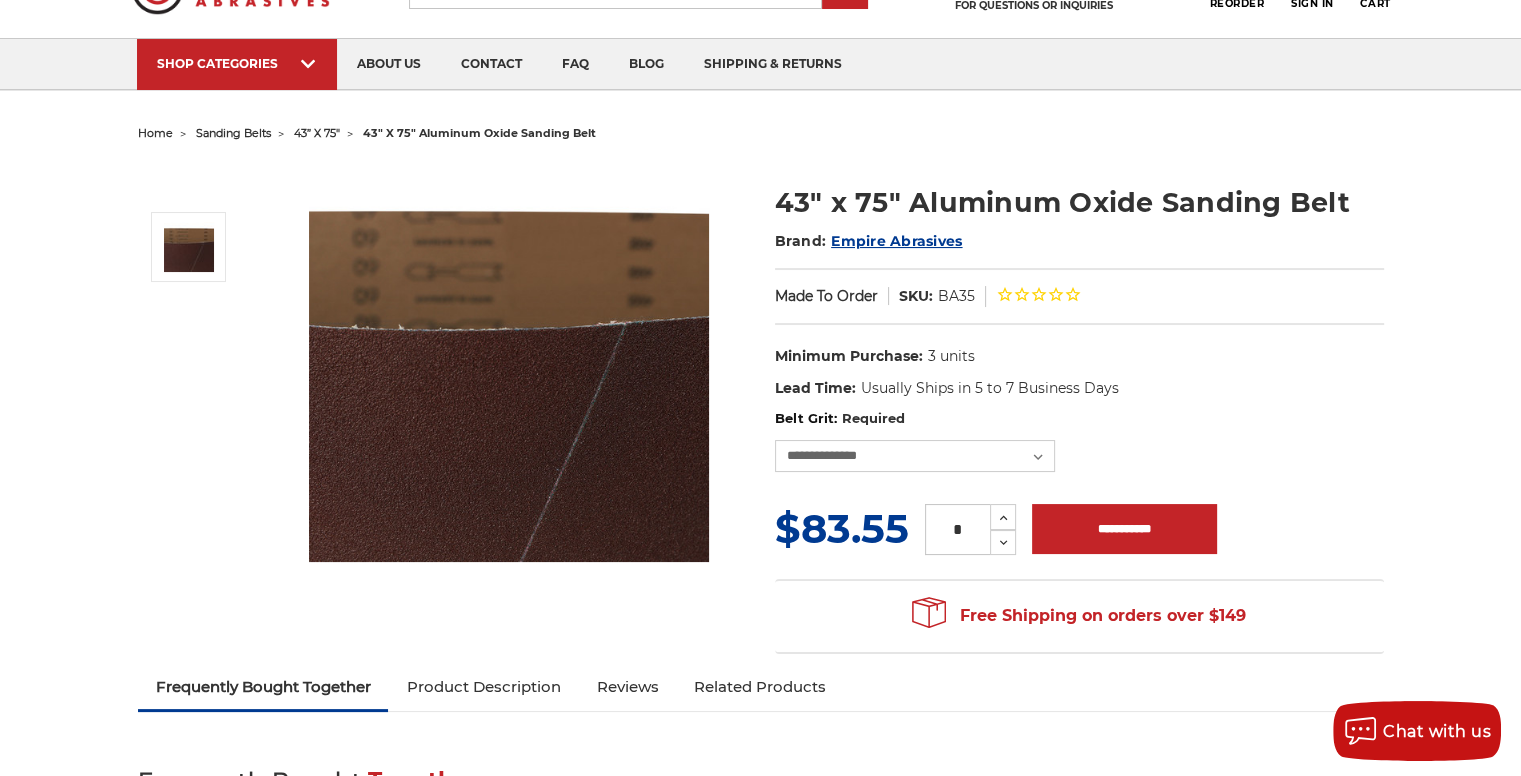 scroll, scrollTop: 200, scrollLeft: 0, axis: vertical 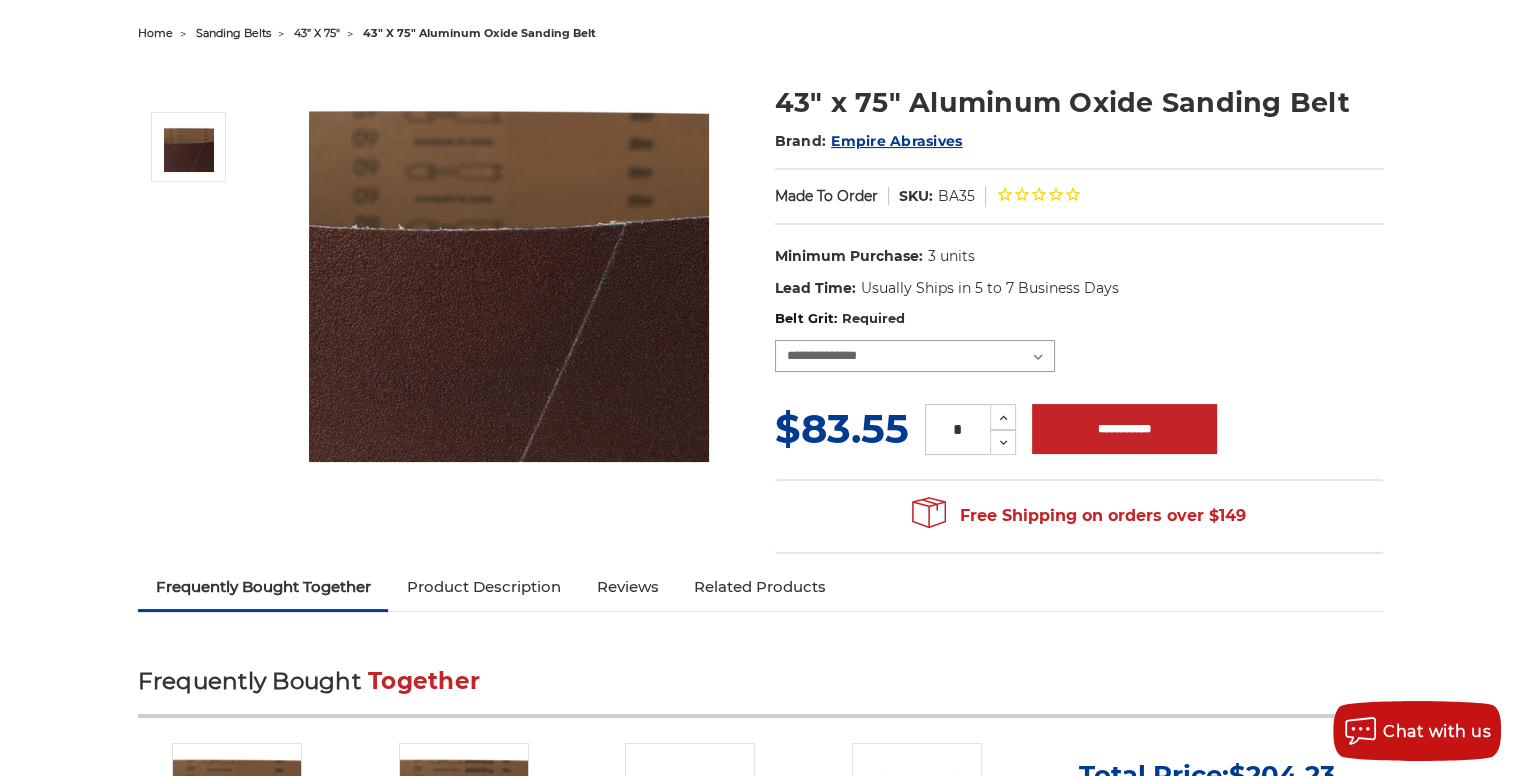 click on "**********" at bounding box center [915, 356] 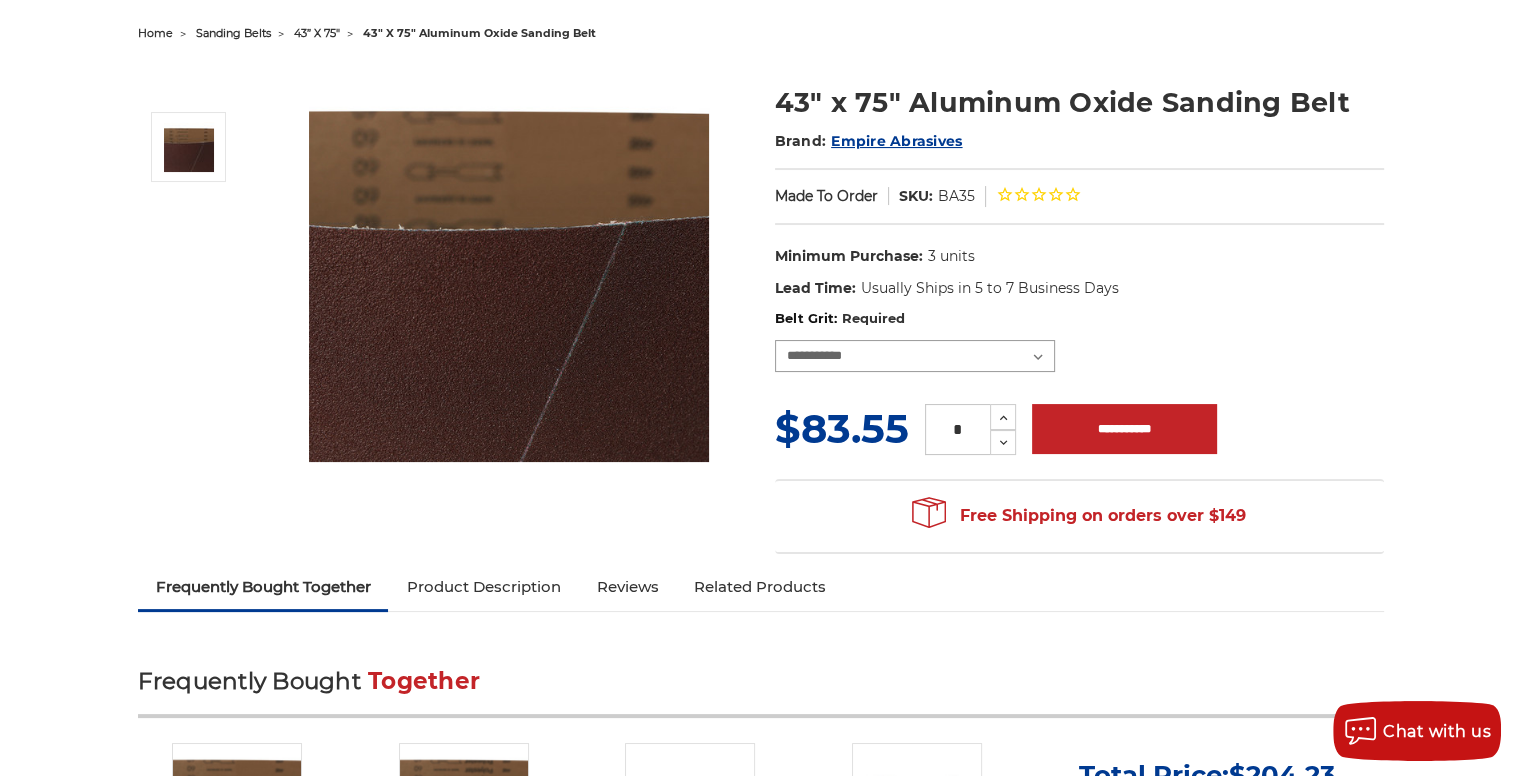 click on "**********" at bounding box center (915, 356) 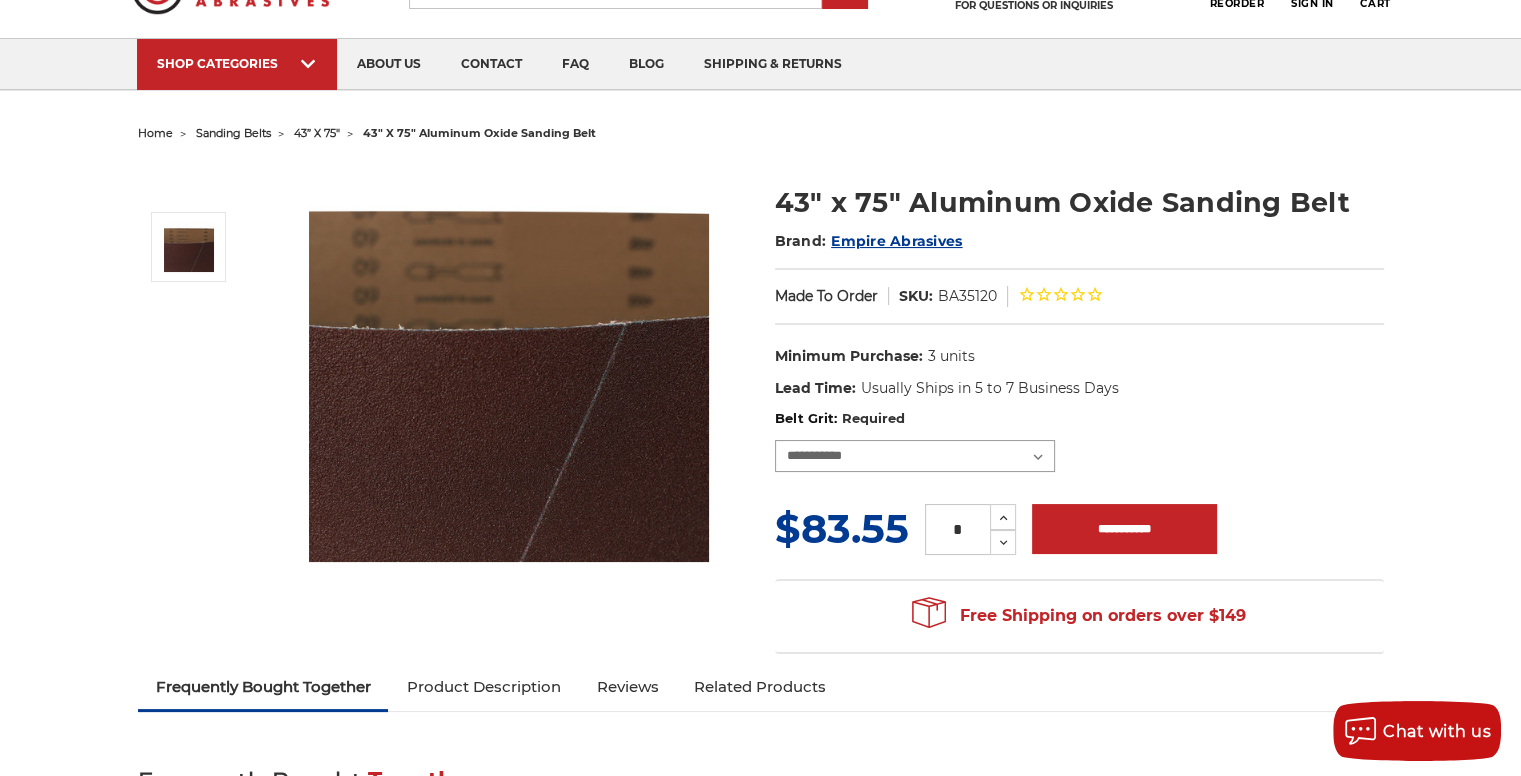 scroll, scrollTop: 0, scrollLeft: 0, axis: both 